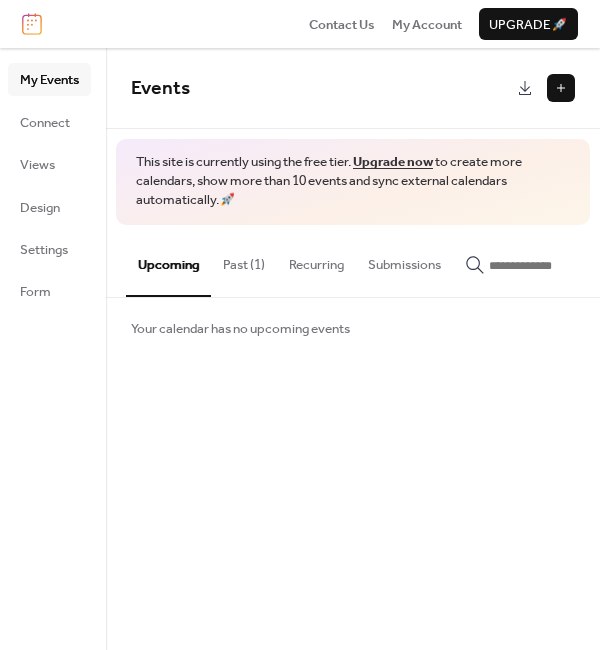 scroll, scrollTop: 0, scrollLeft: 0, axis: both 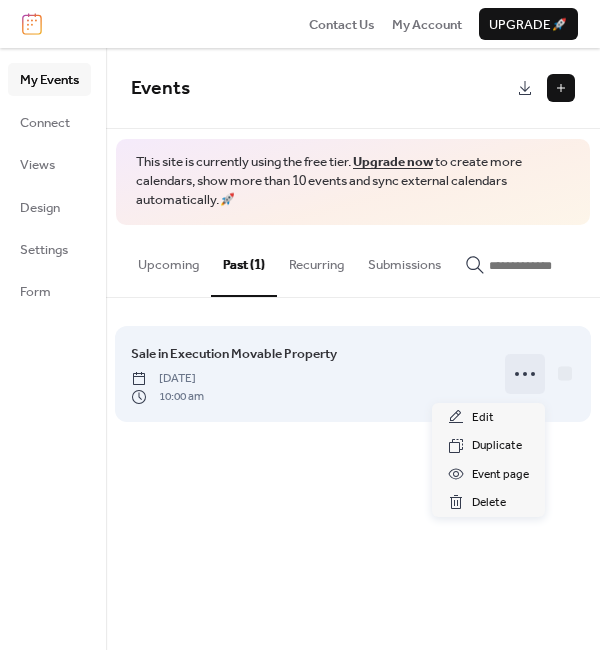 click 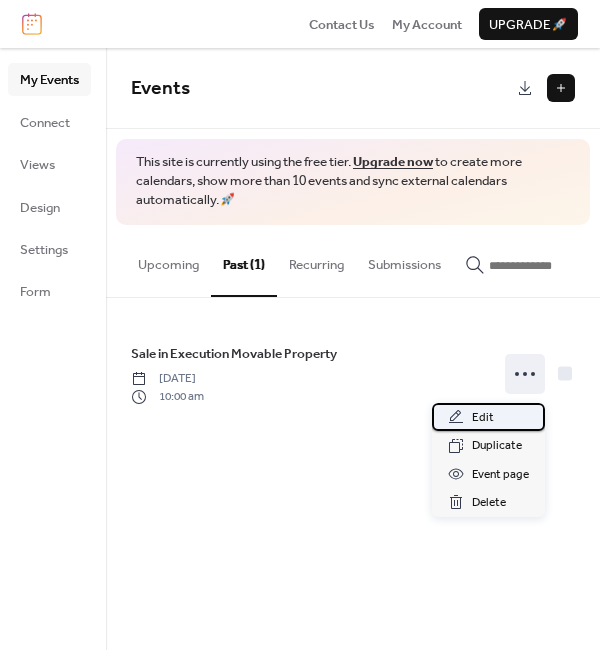click on "Edit" at bounding box center [483, 418] 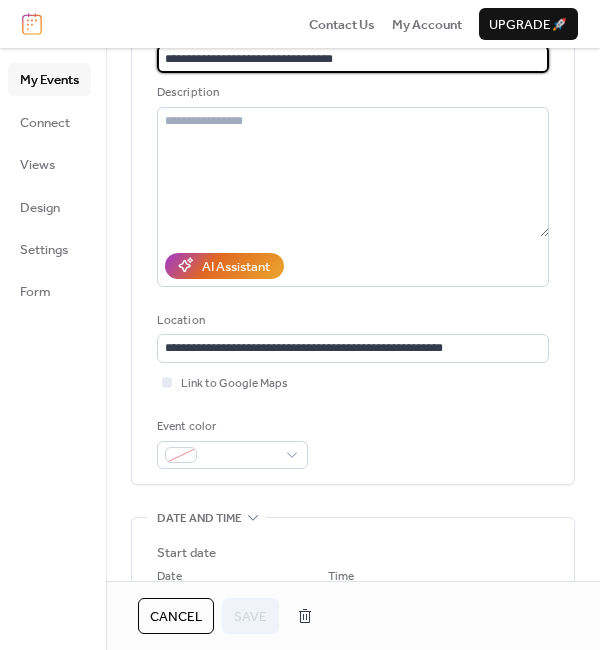 scroll, scrollTop: 200, scrollLeft: 0, axis: vertical 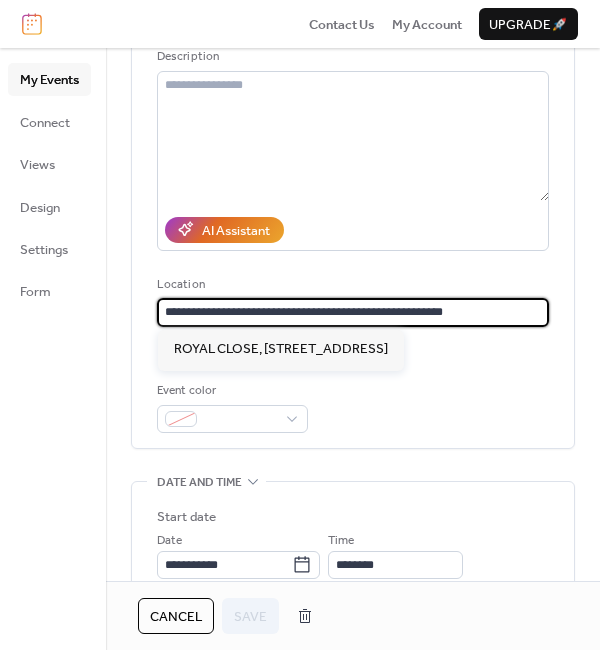 drag, startPoint x: 412, startPoint y: 309, endPoint x: 151, endPoint y: 309, distance: 261 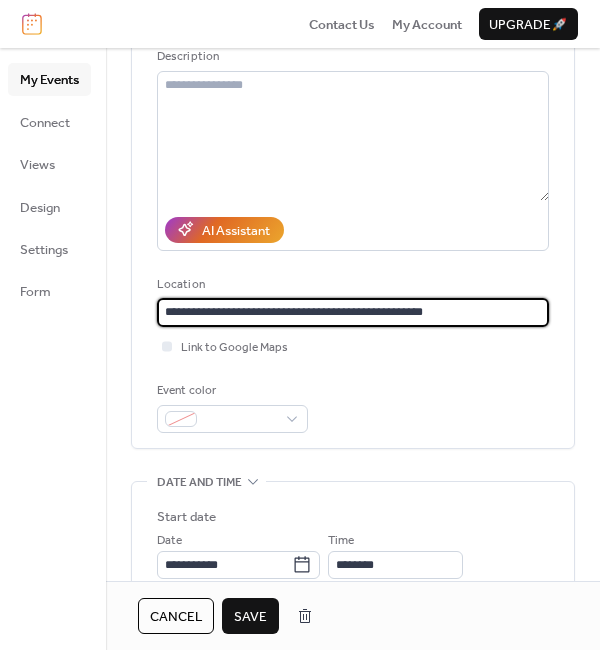 type on "**********" 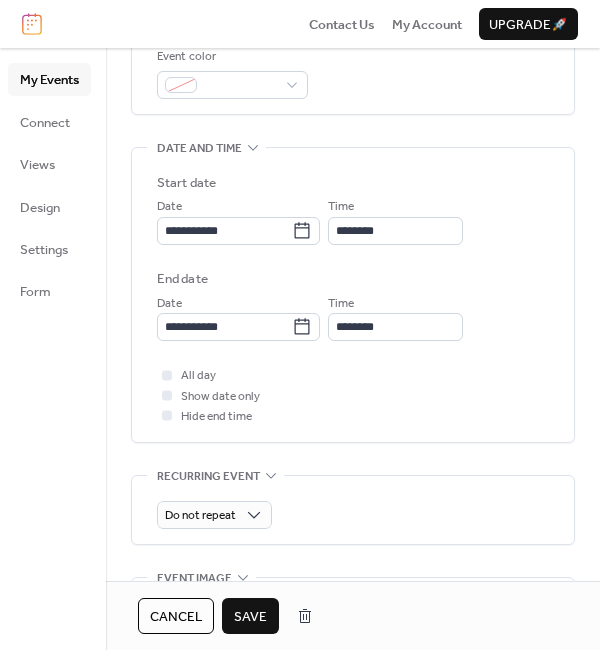 scroll, scrollTop: 600, scrollLeft: 0, axis: vertical 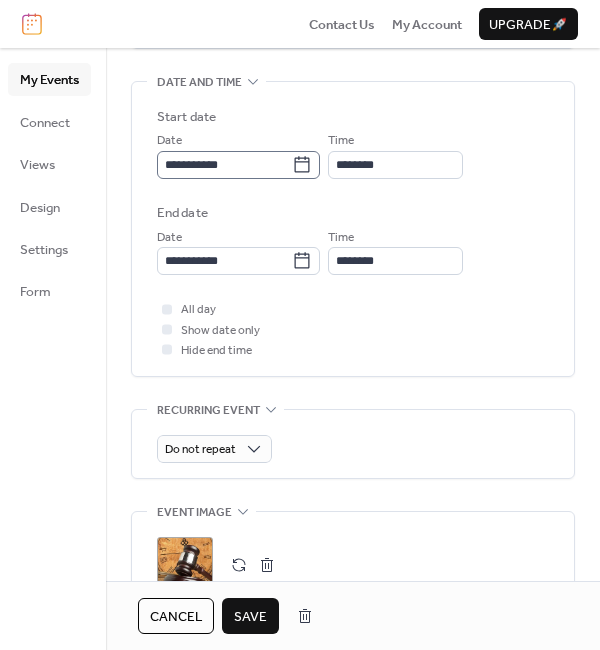 type 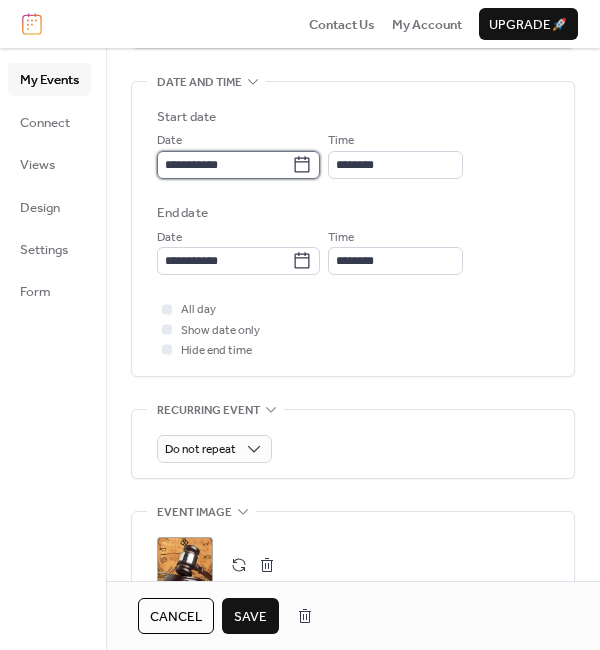 click on "**********" at bounding box center (224, 165) 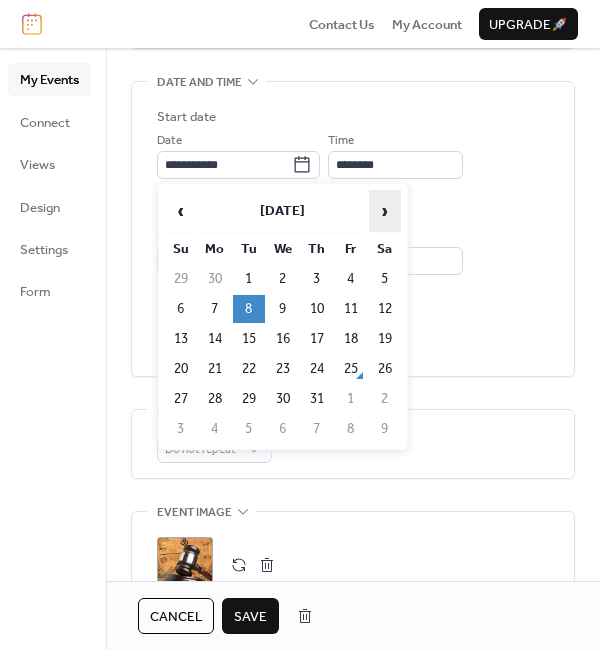 click on "›" at bounding box center [385, 211] 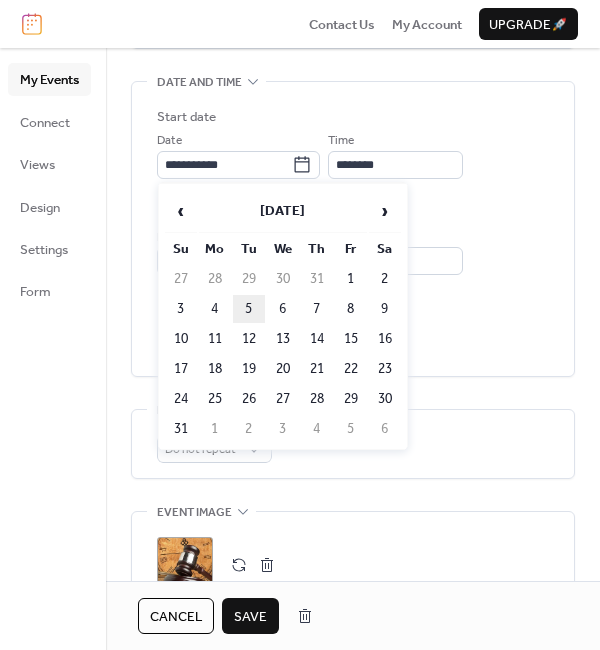 click on "5" at bounding box center (249, 309) 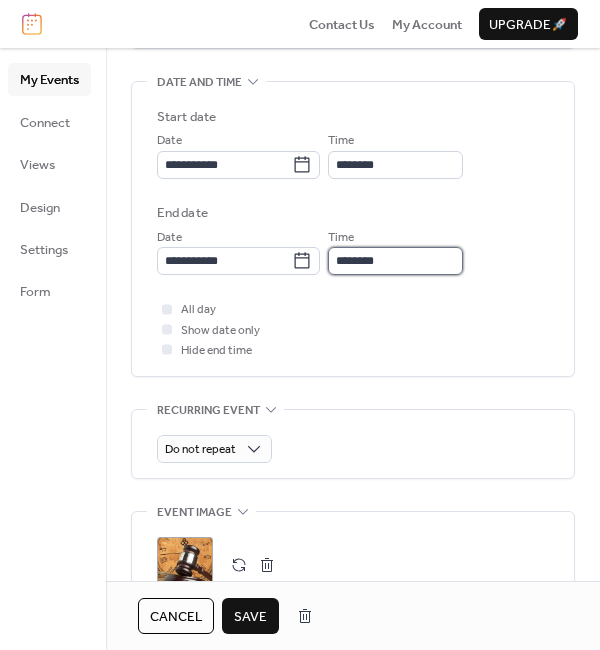 click on "********" at bounding box center (395, 261) 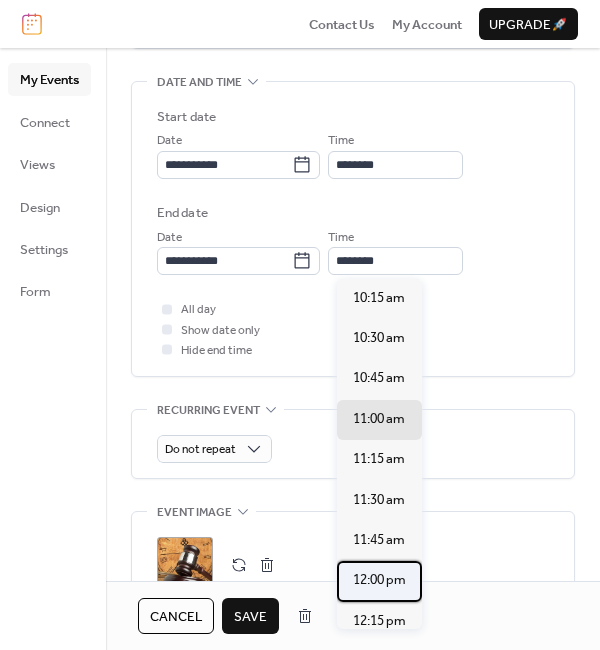click on "12:00 pm" at bounding box center [379, 580] 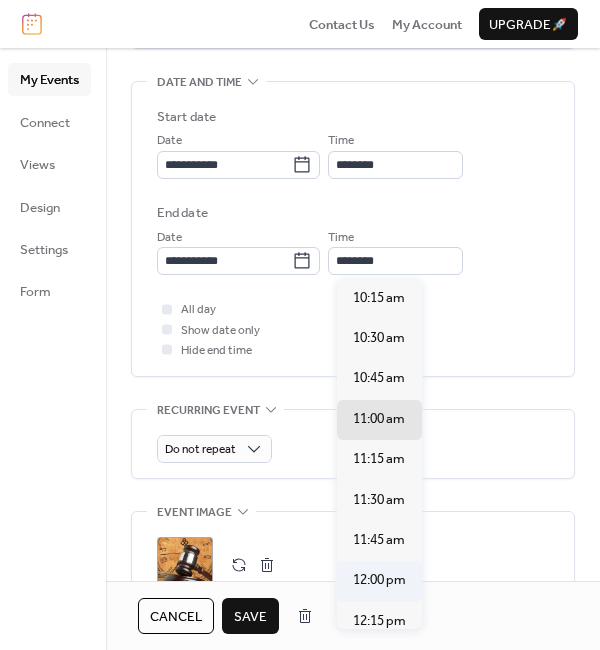 type on "********" 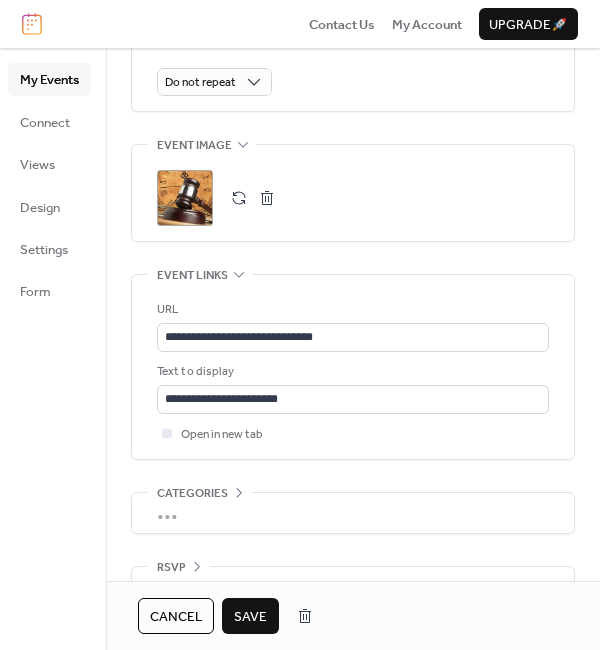 scroll, scrollTop: 1011, scrollLeft: 0, axis: vertical 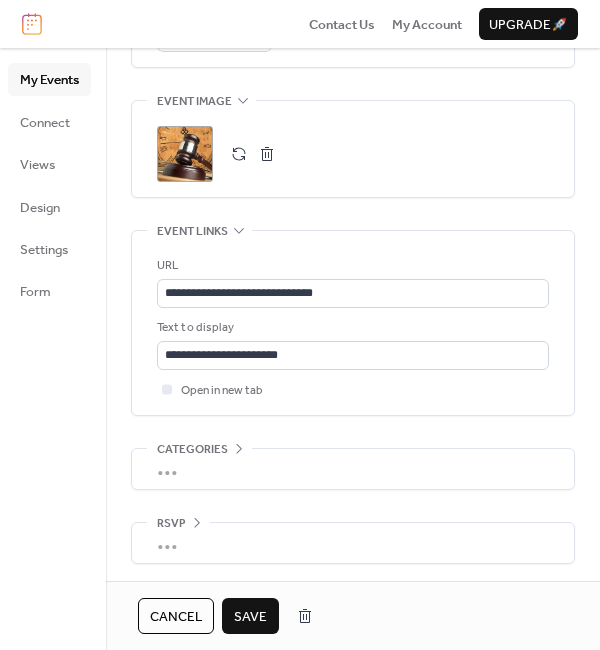 click on "Save" at bounding box center [250, 617] 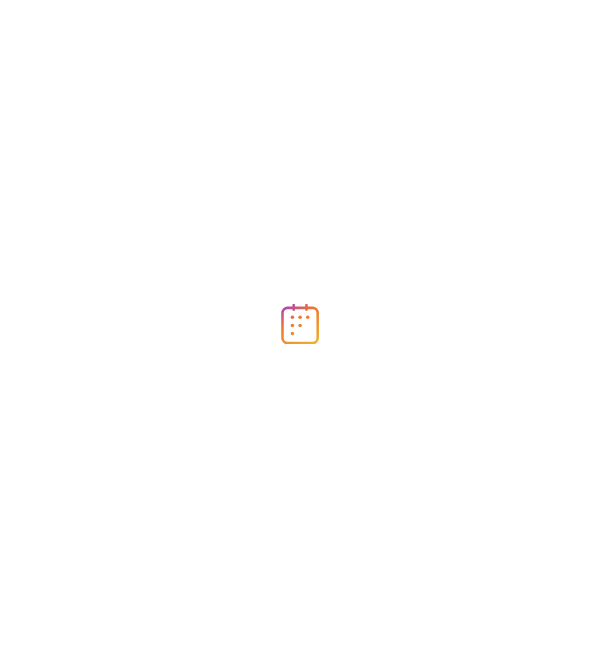 scroll, scrollTop: 0, scrollLeft: 0, axis: both 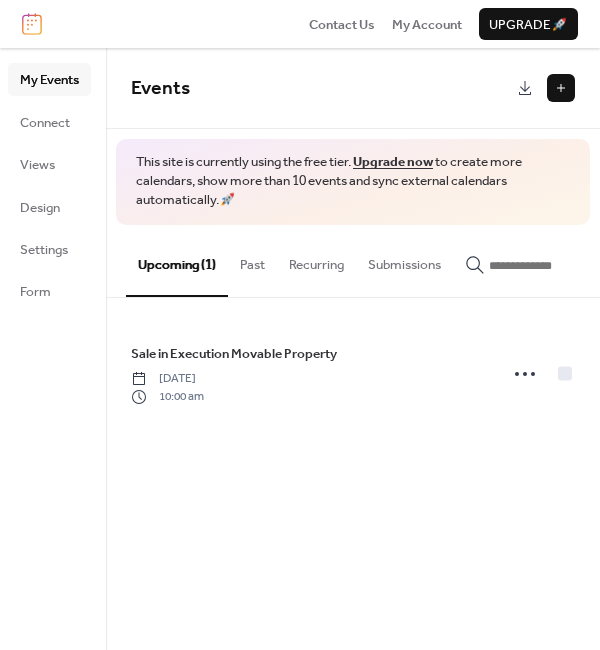 click at bounding box center [561, 88] 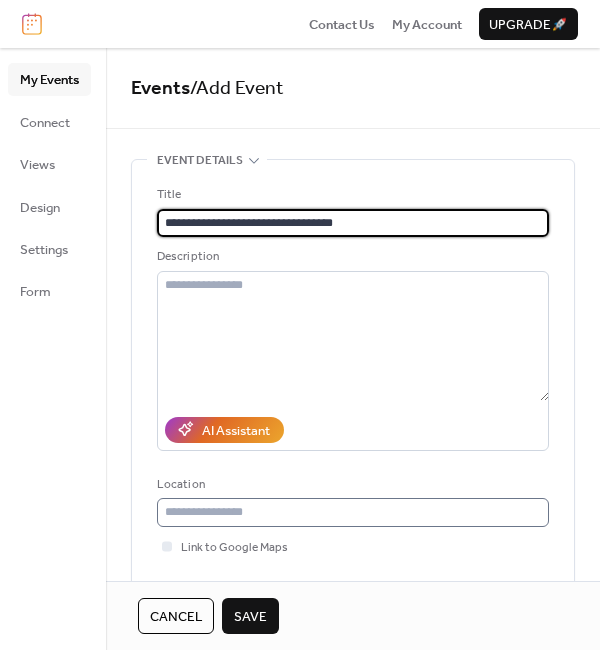 type on "**********" 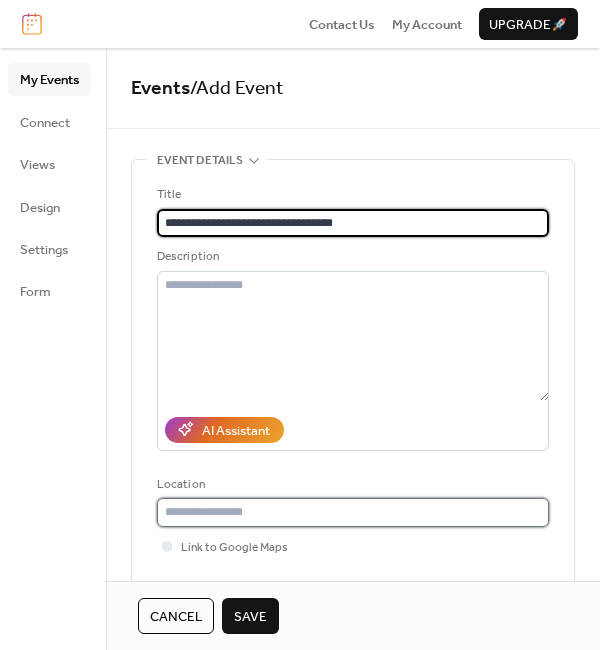 click at bounding box center (353, 512) 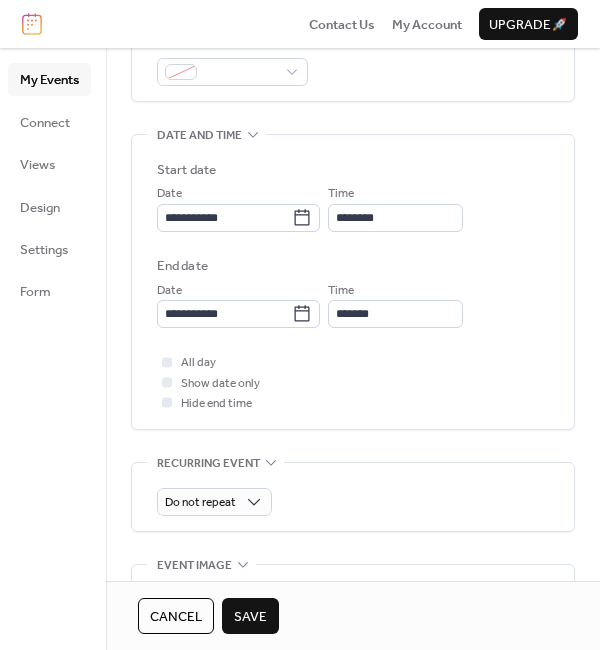 scroll, scrollTop: 600, scrollLeft: 0, axis: vertical 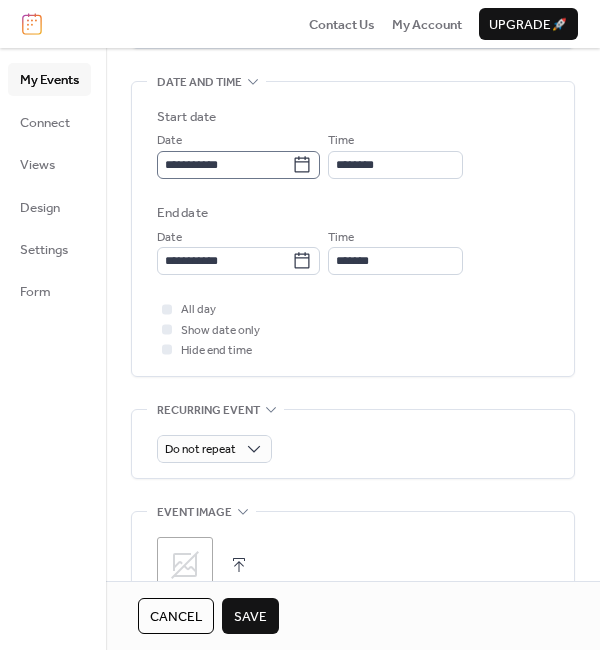 type on "**********" 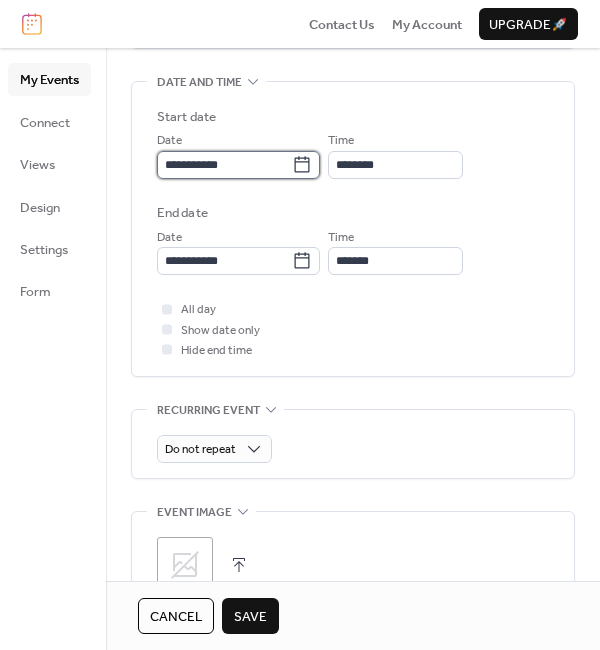 click on "**********" at bounding box center (224, 165) 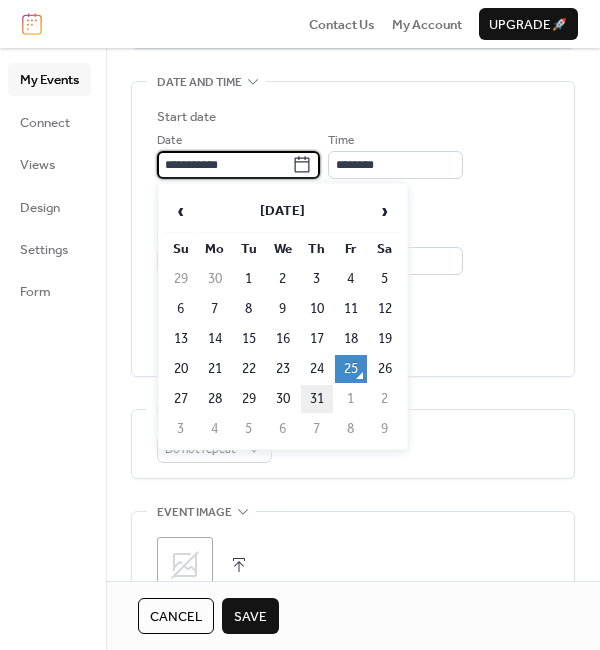 click on "31" at bounding box center (317, 399) 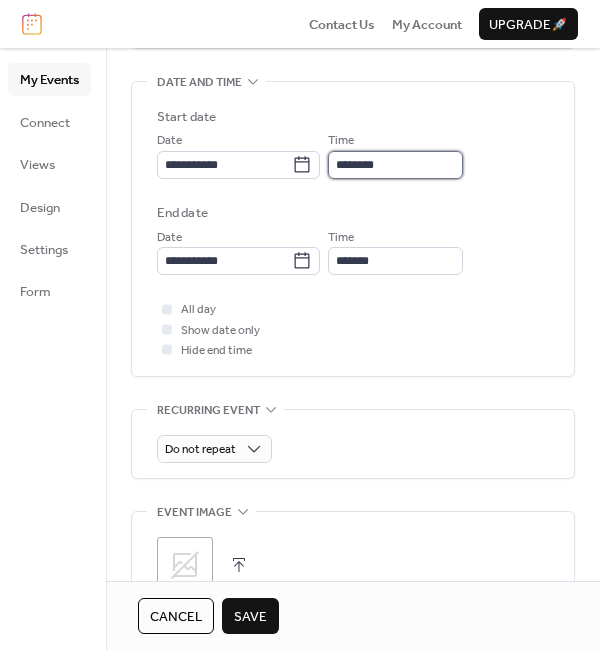 click on "********" at bounding box center [395, 165] 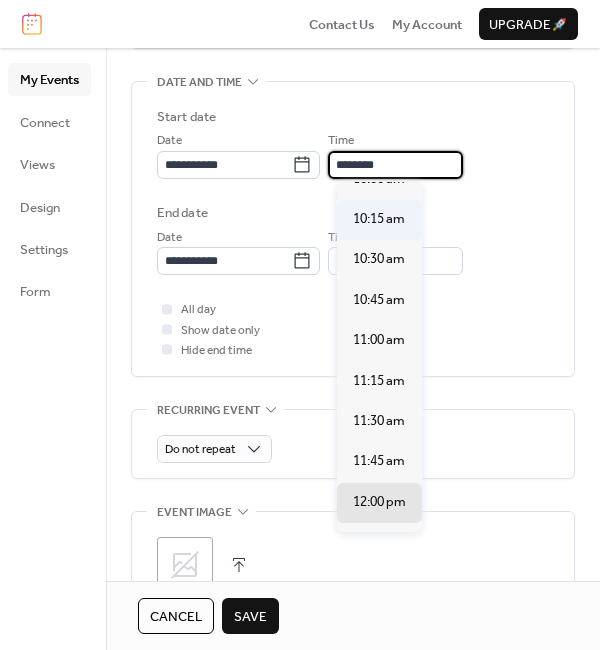 scroll, scrollTop: 1539, scrollLeft: 0, axis: vertical 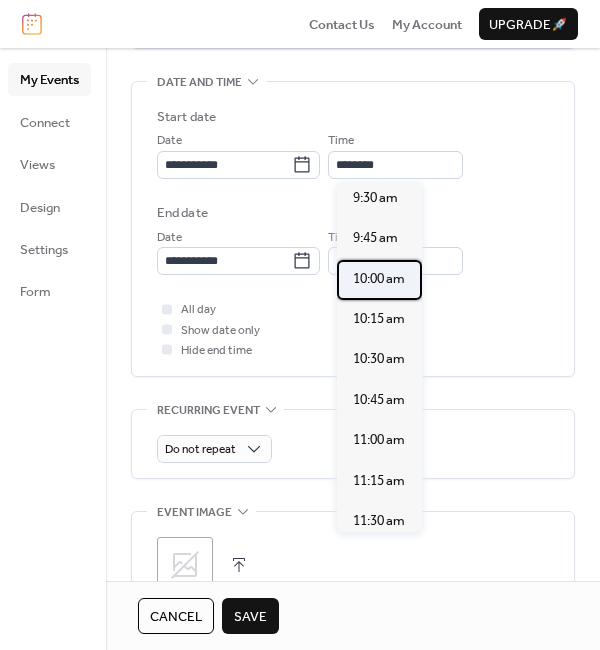 click on "10:00 am" at bounding box center (379, 279) 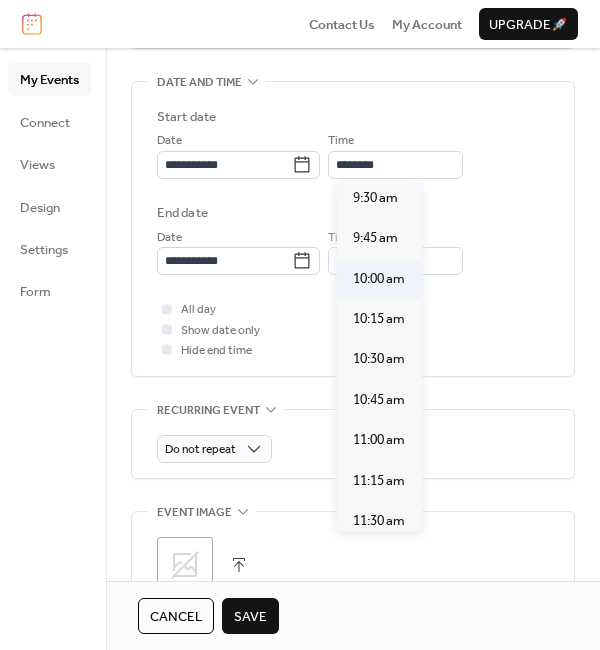 type on "********" 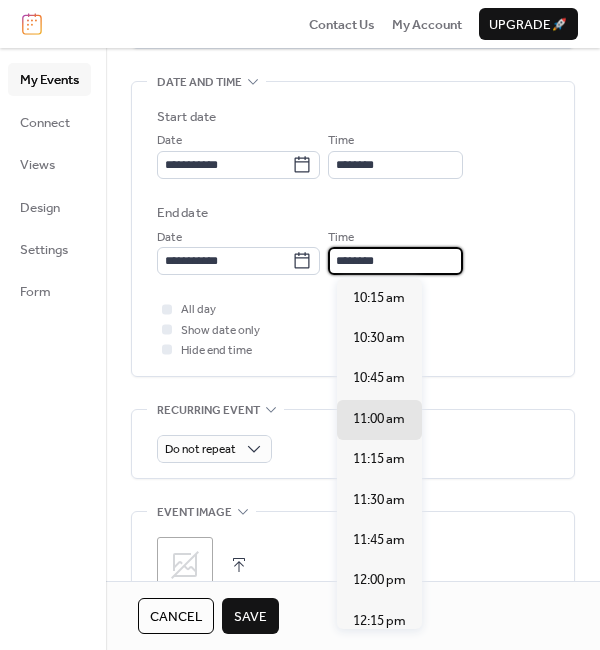 click on "********" at bounding box center [395, 261] 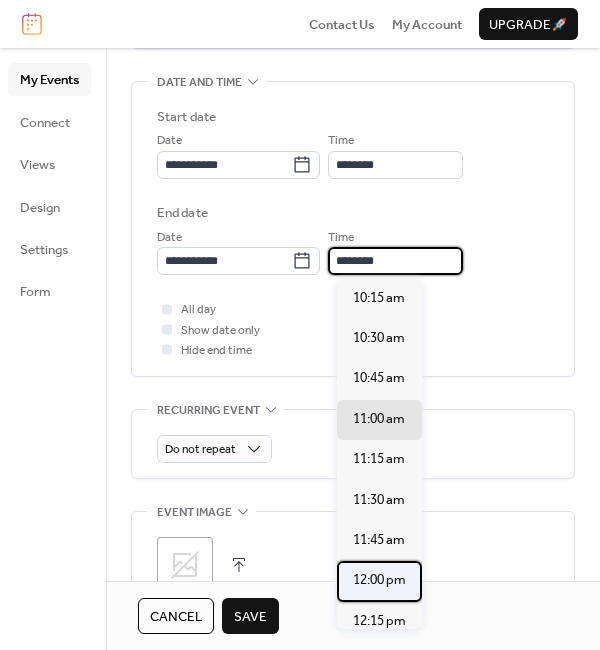 click on "12:00 pm" at bounding box center (379, 580) 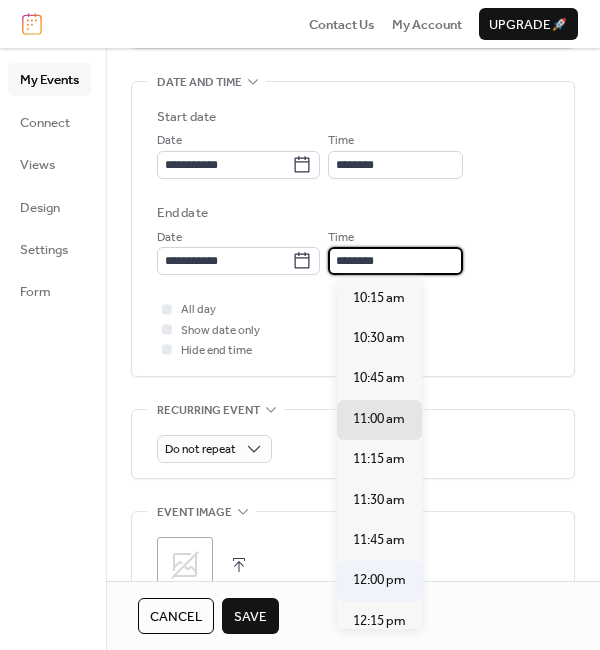 type on "********" 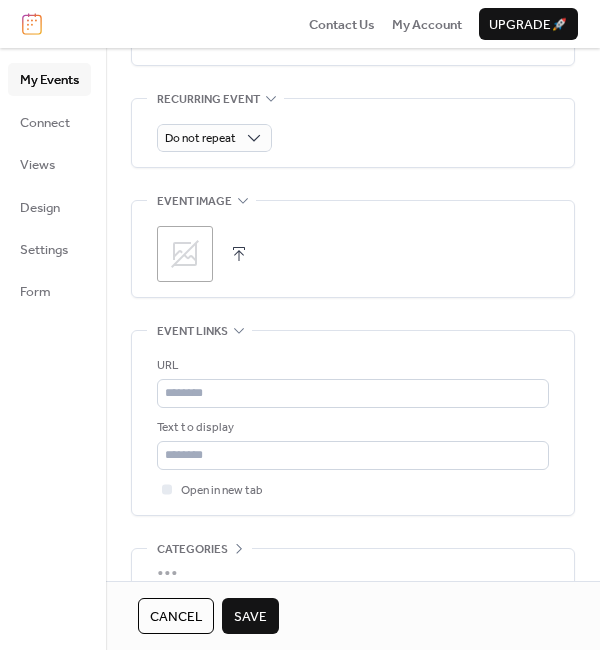 scroll, scrollTop: 1011, scrollLeft: 0, axis: vertical 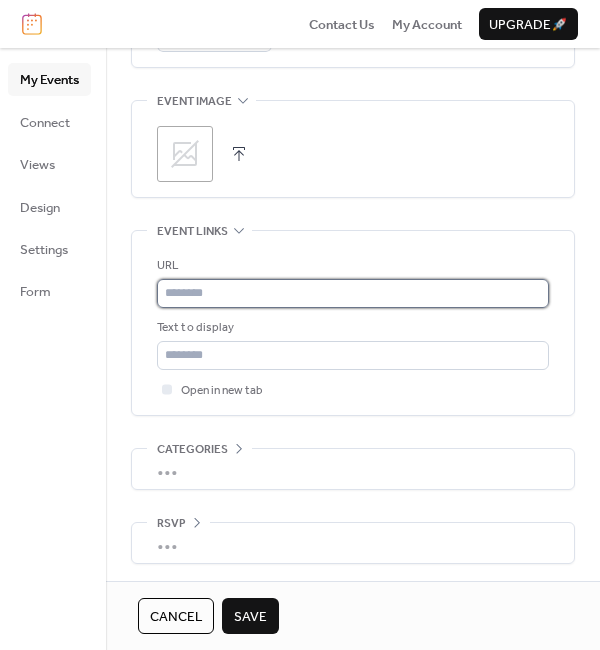 click at bounding box center [353, 293] 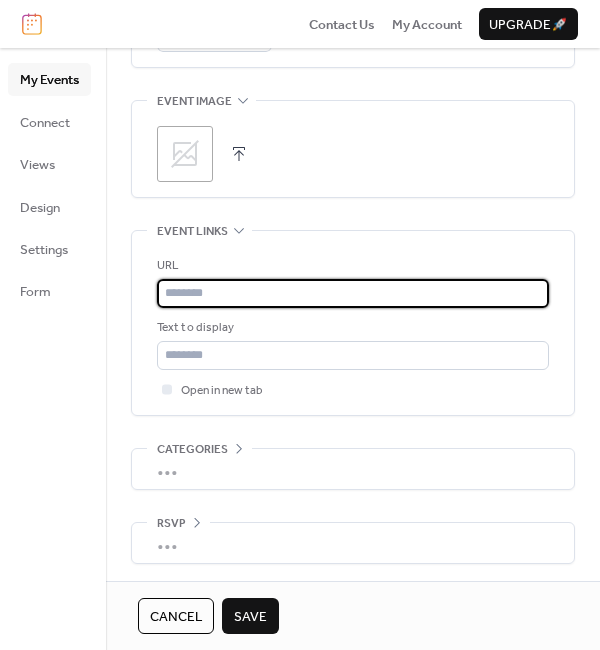 type on "**********" 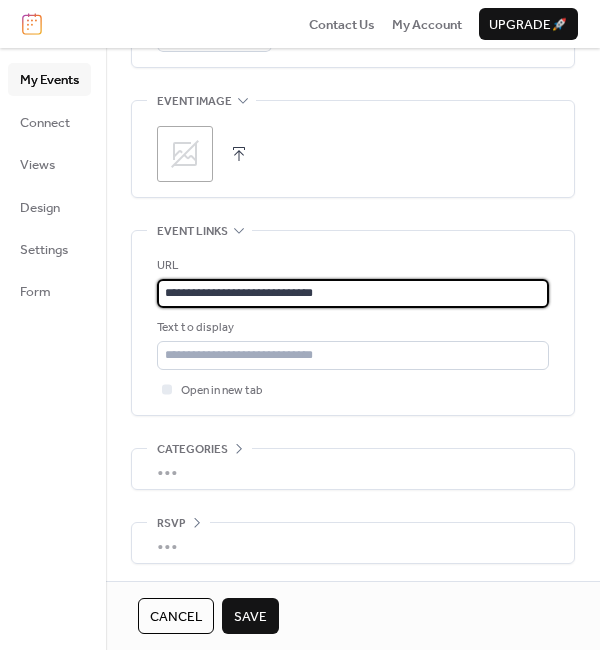 click at bounding box center (239, 154) 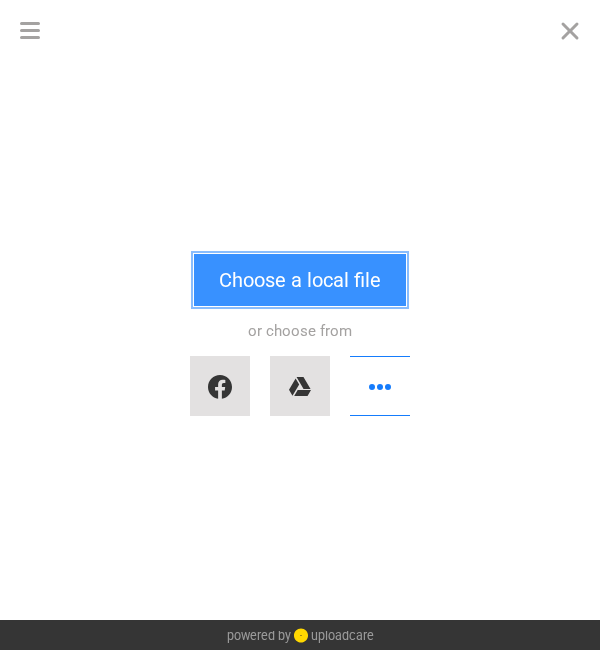 click on "Choose a local file" at bounding box center [300, 280] 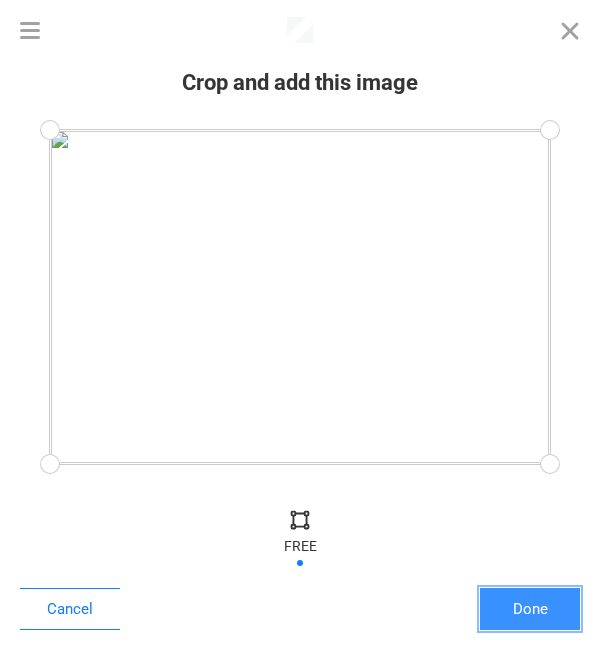 click on "Done" at bounding box center [530, 609] 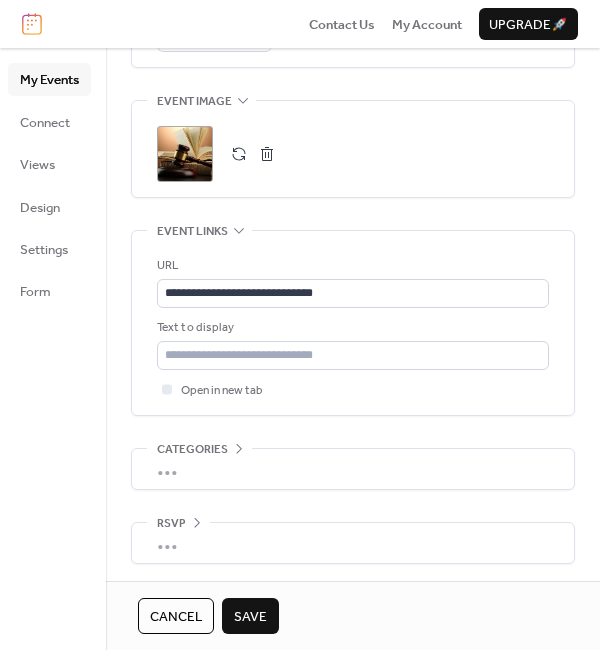 click on "Save" at bounding box center [250, 617] 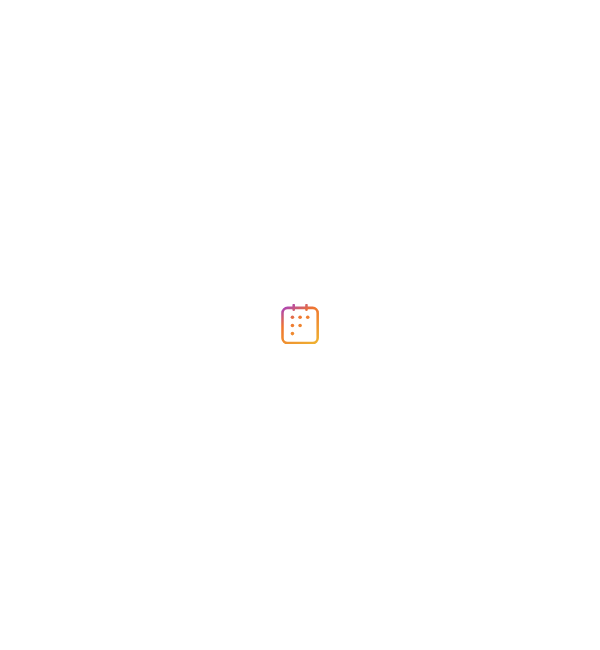 scroll, scrollTop: 0, scrollLeft: 0, axis: both 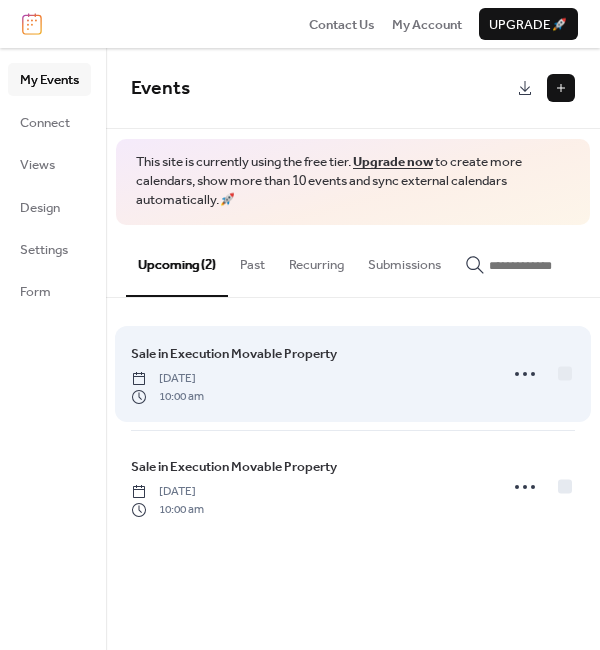 click on "Thursday, July 31, 2025" at bounding box center (167, 379) 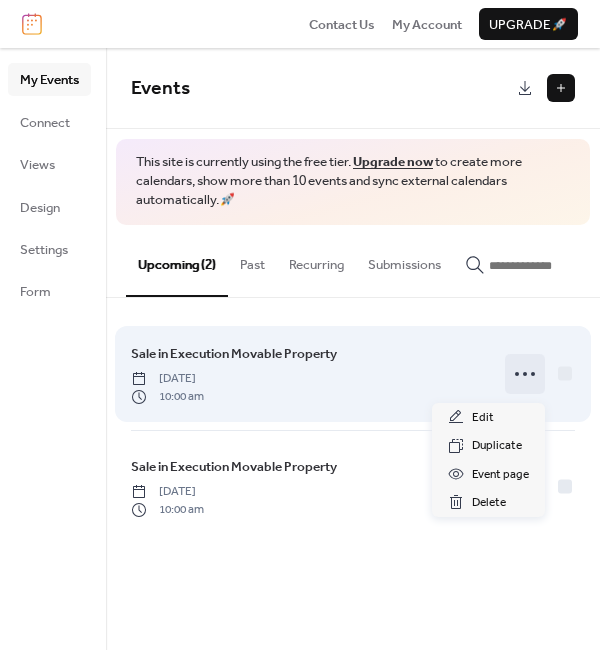 click 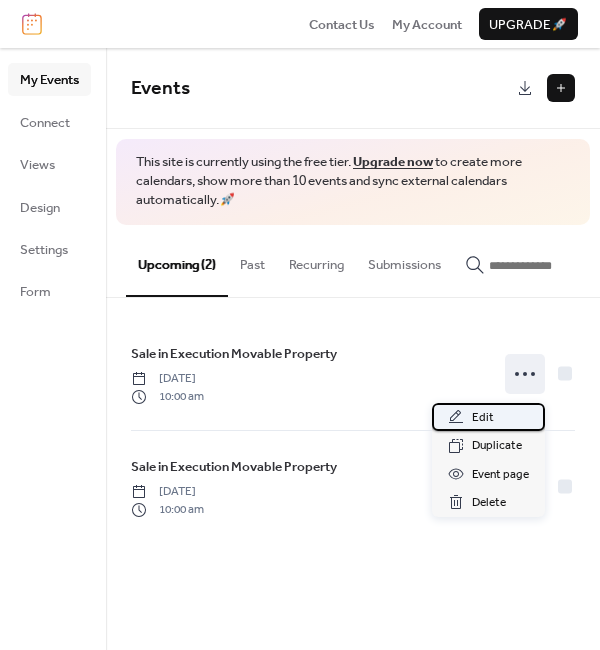 click on "Edit" at bounding box center [483, 418] 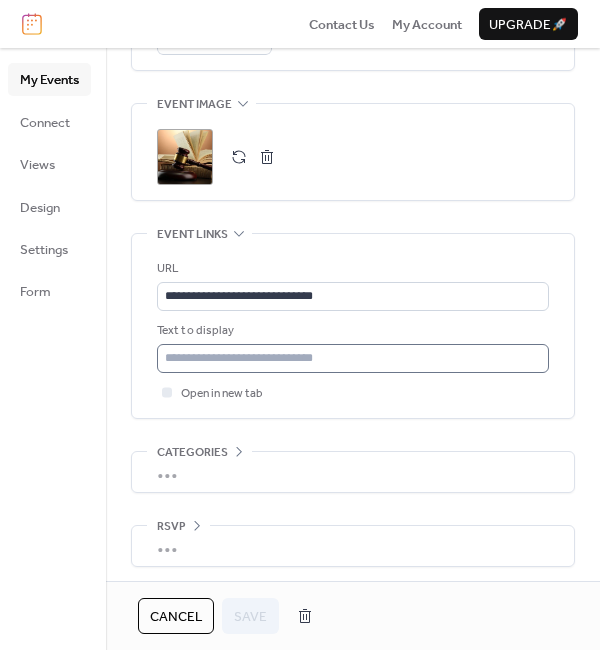 scroll, scrollTop: 1011, scrollLeft: 0, axis: vertical 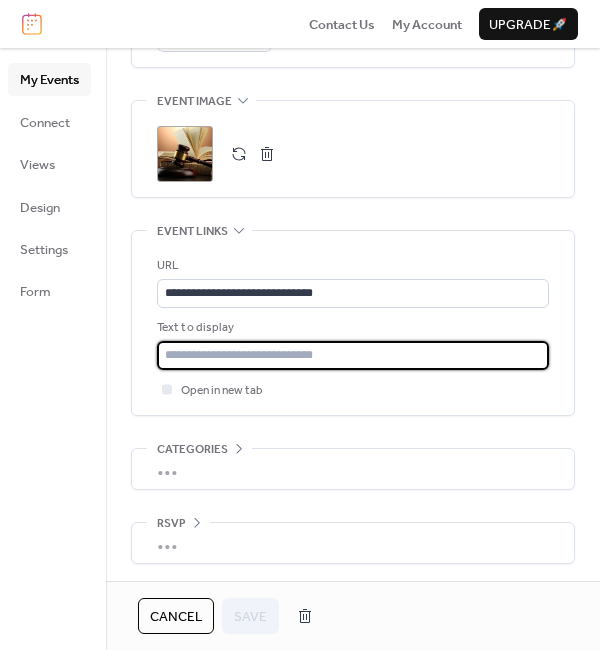 click at bounding box center [353, 355] 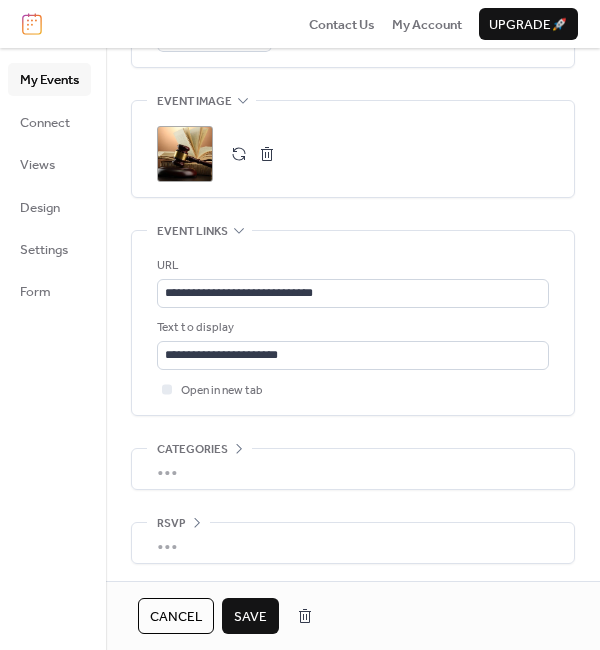 click on "Save" at bounding box center [250, 617] 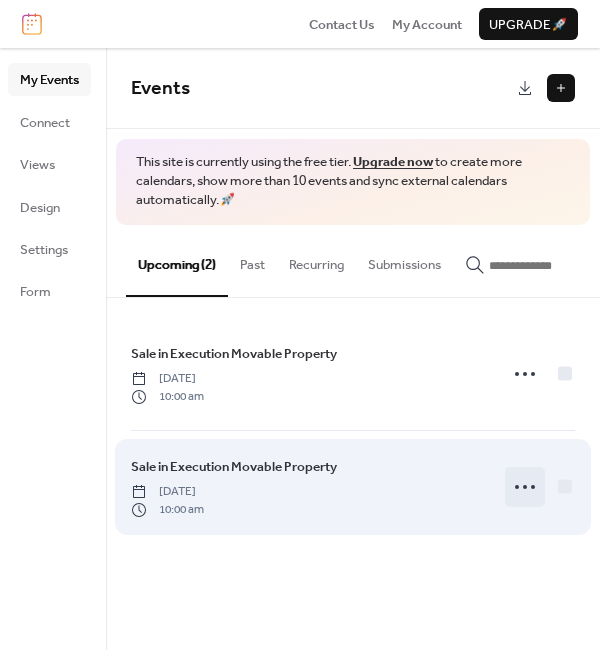 click 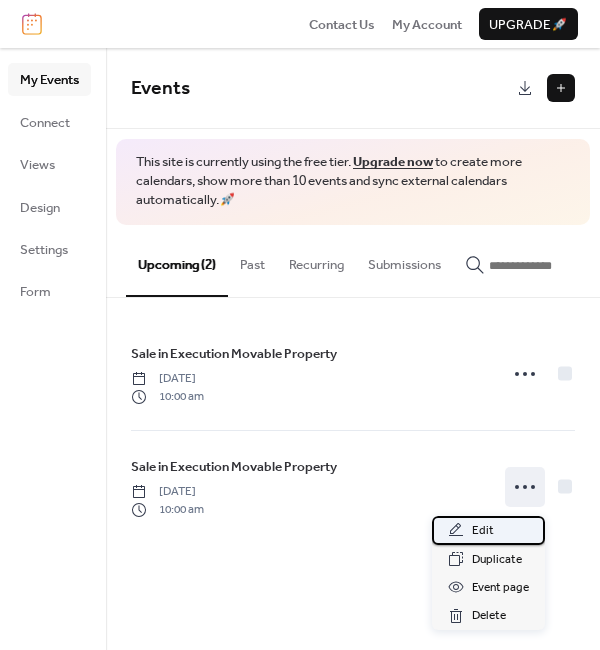 click on "Edit" at bounding box center (483, 531) 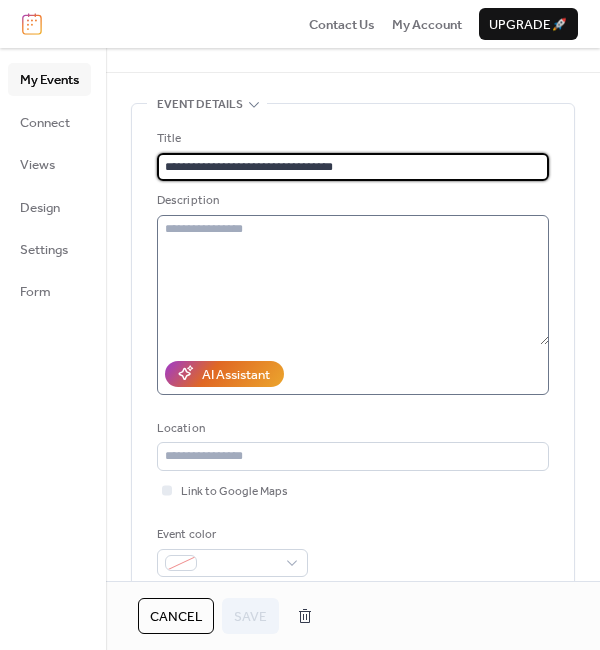scroll, scrollTop: 100, scrollLeft: 0, axis: vertical 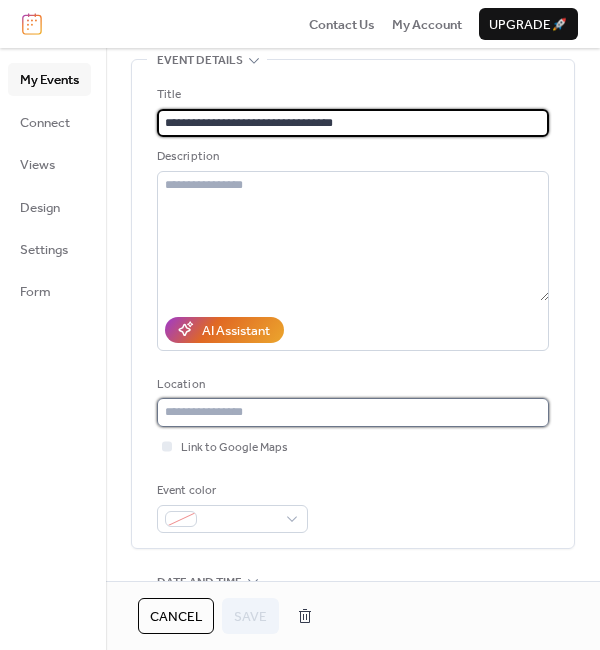click at bounding box center [353, 412] 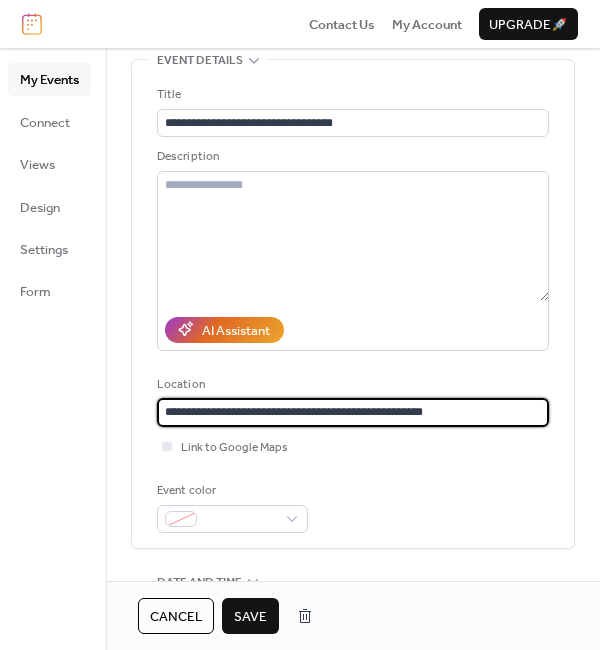 type on "**********" 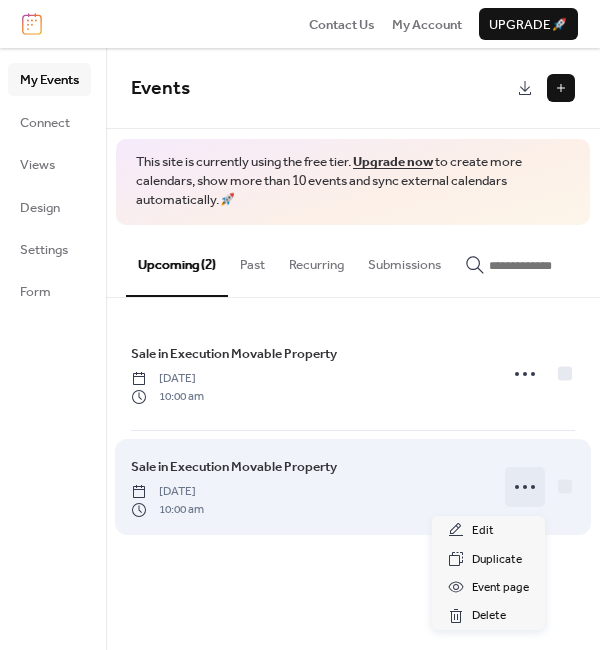 click 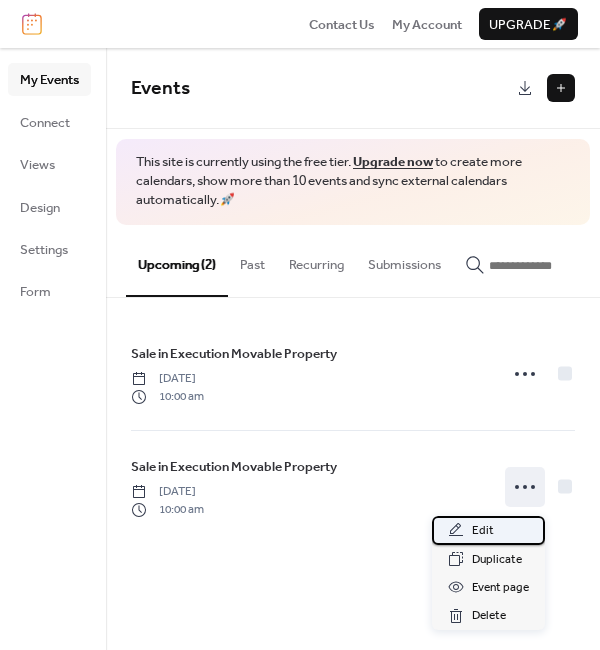 click on "Edit" at bounding box center (483, 531) 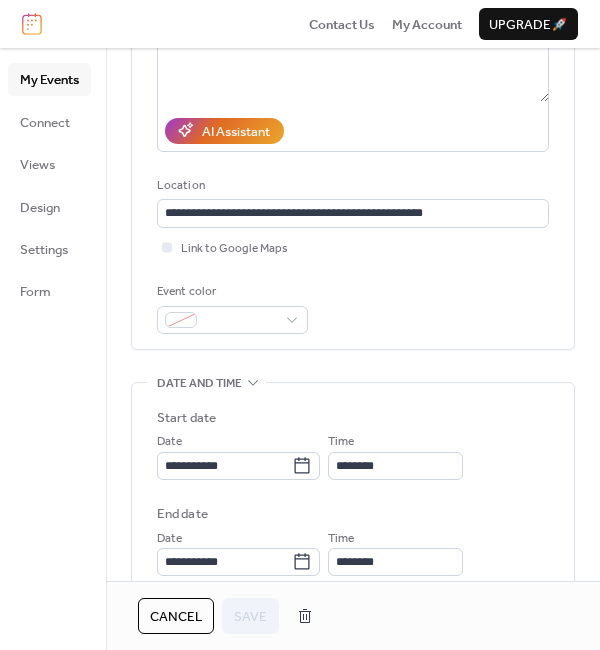 scroll, scrollTop: 300, scrollLeft: 0, axis: vertical 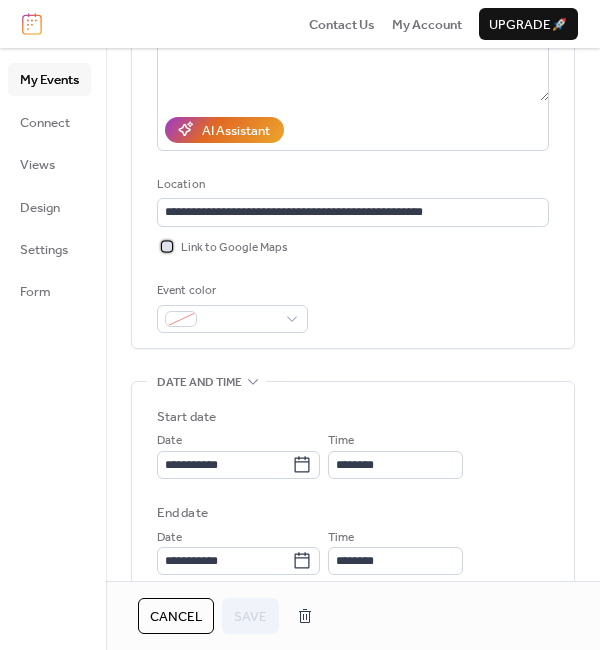 click at bounding box center [167, 246] 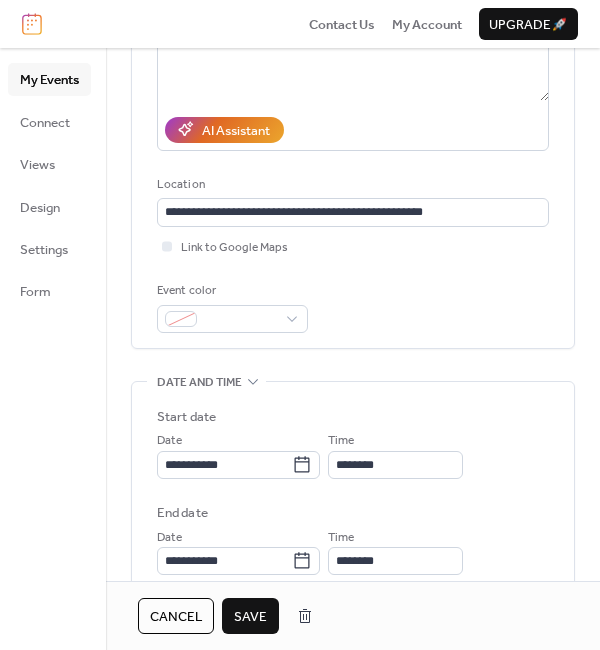 click on "Event color" at bounding box center [353, 307] 